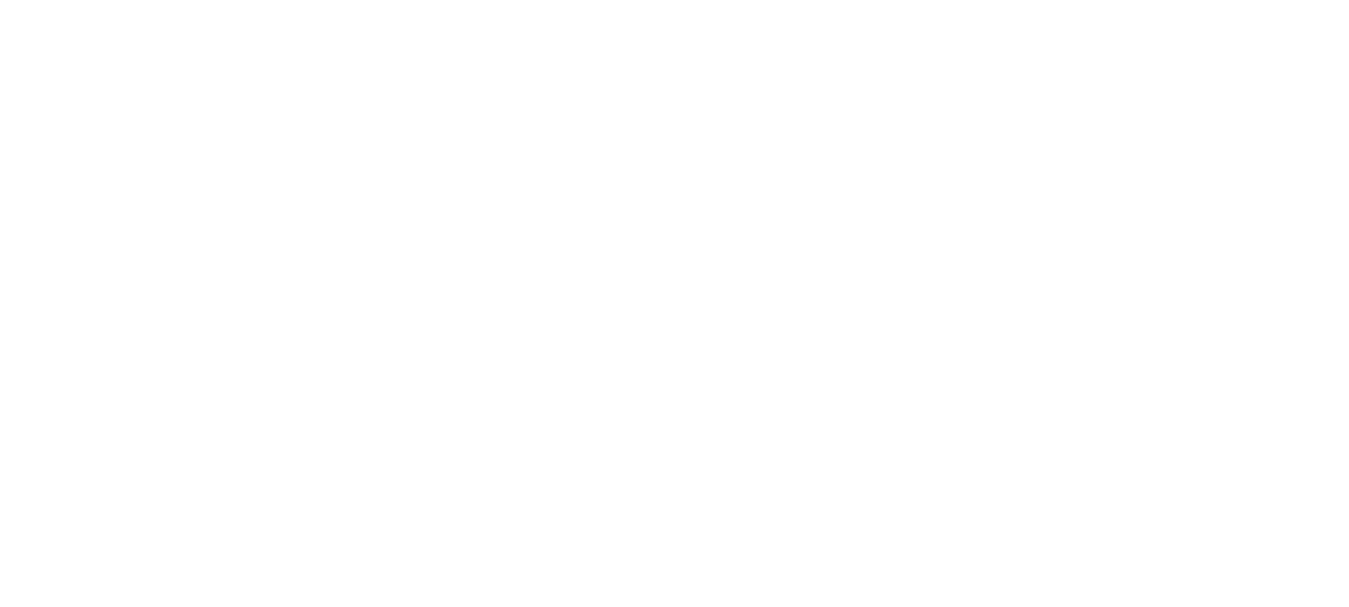 scroll, scrollTop: 0, scrollLeft: 0, axis: both 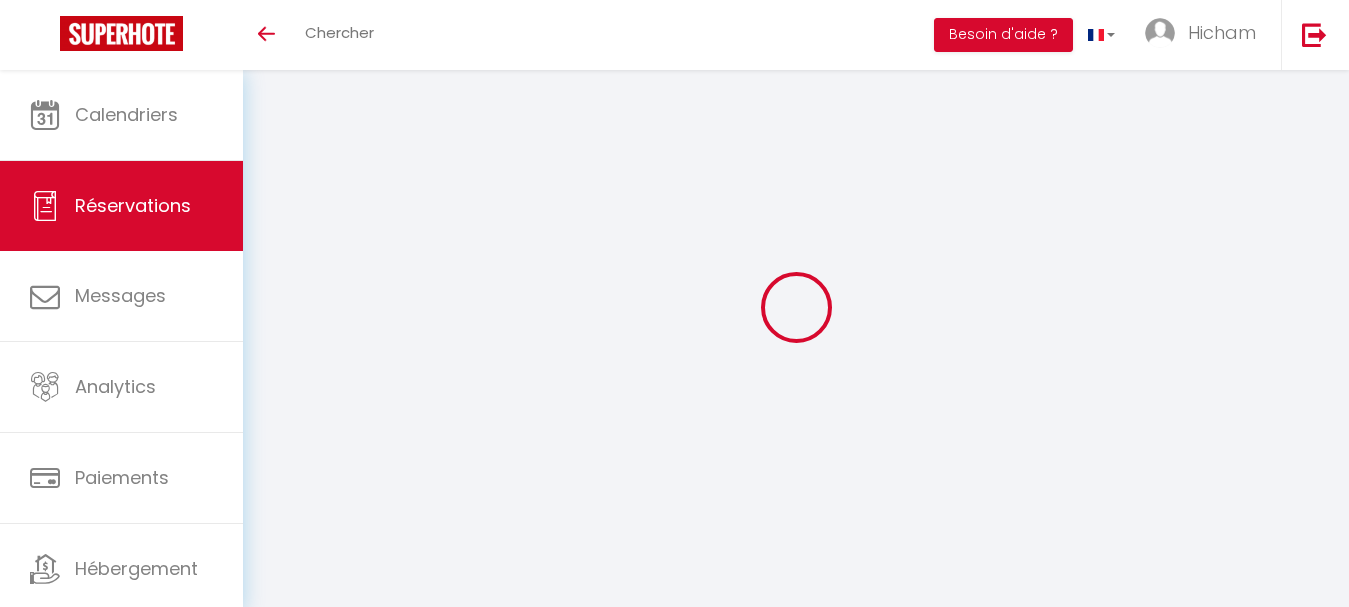 select 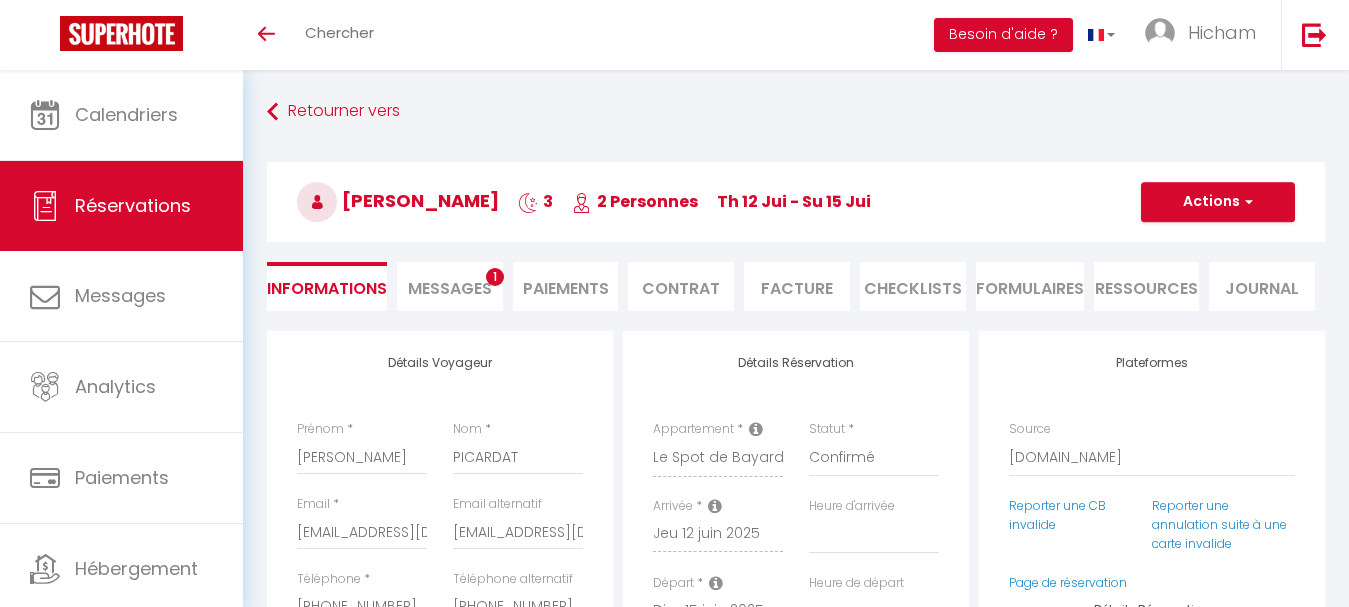 type on "35" 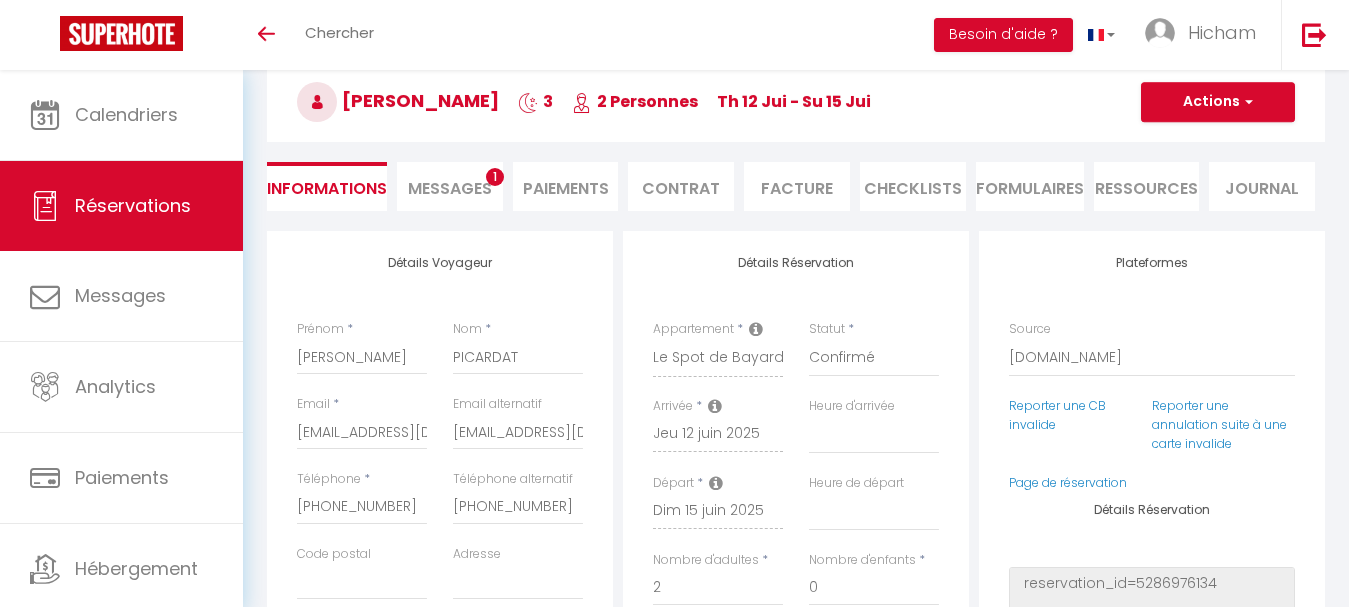 checkbox on "false" 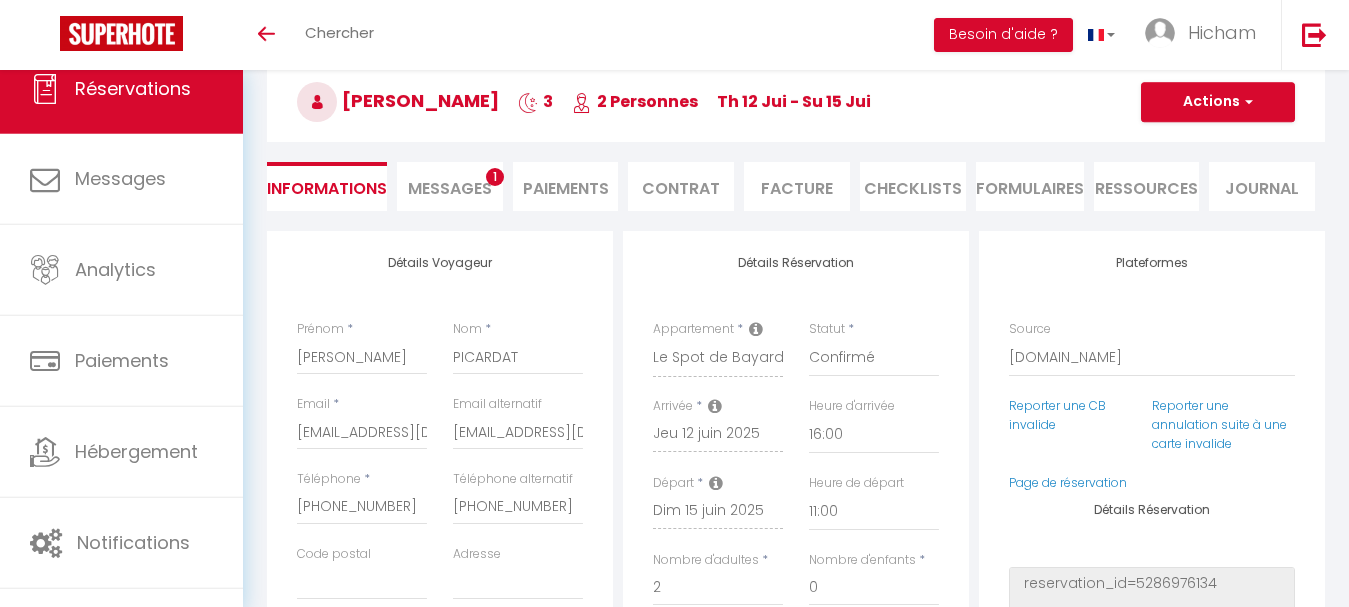 scroll, scrollTop: 40, scrollLeft: 0, axis: vertical 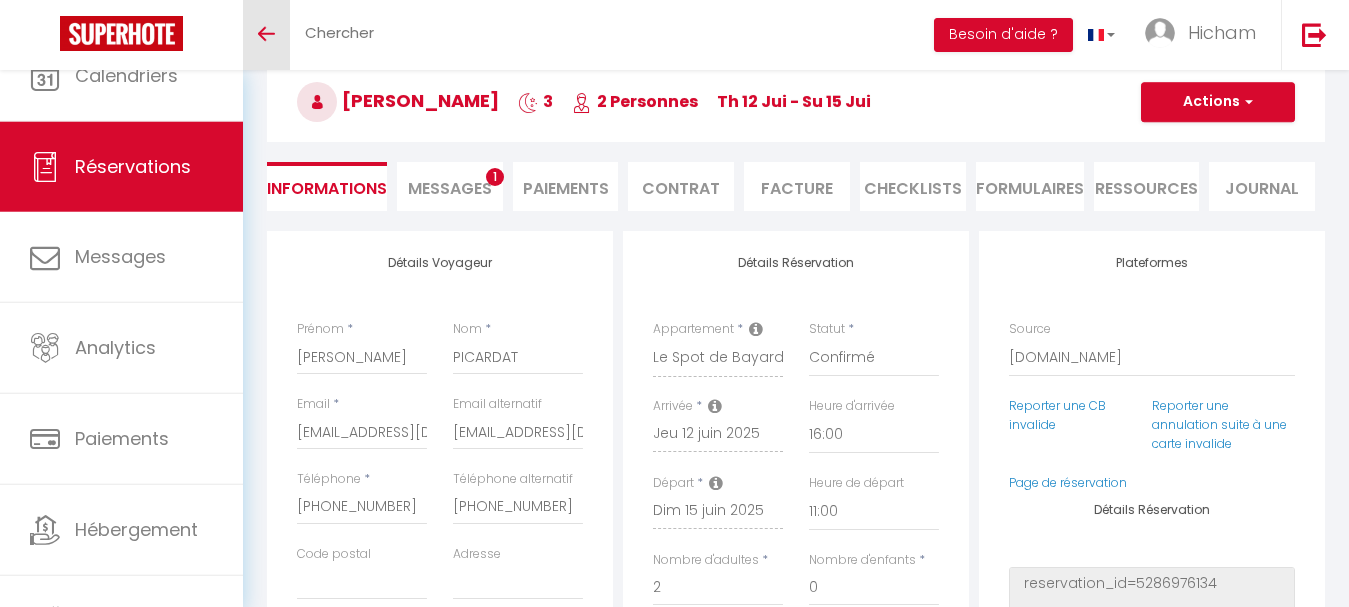 click on "Toggle menubar" at bounding box center [266, 35] 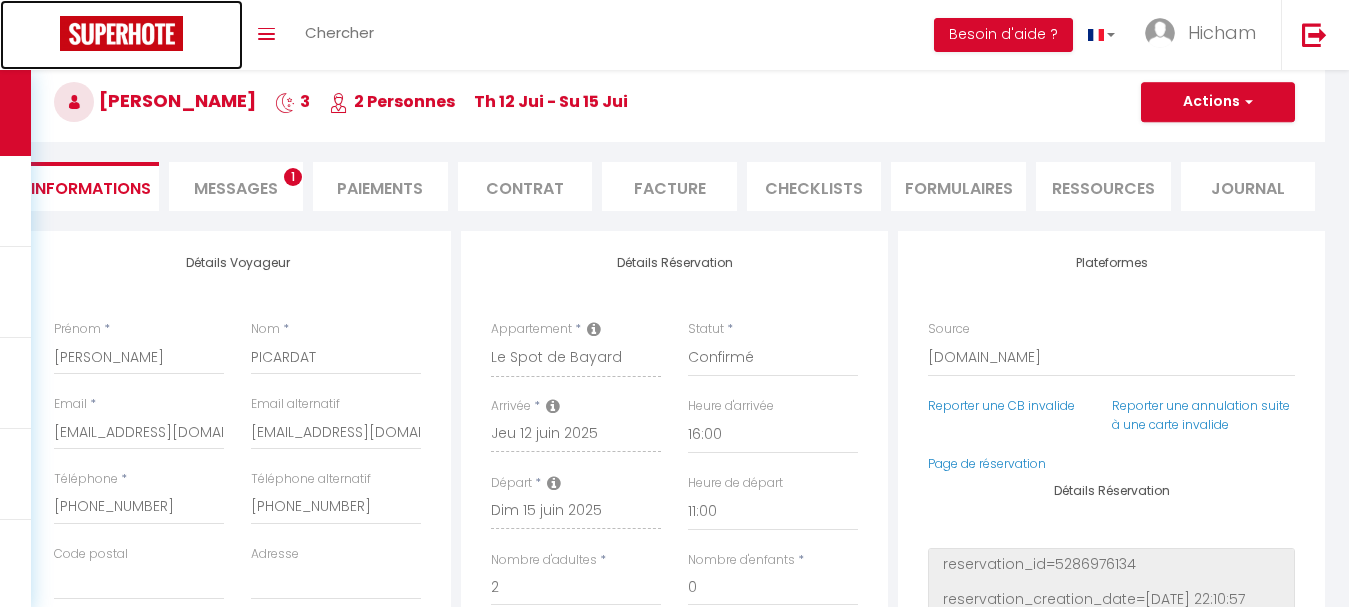 click at bounding box center (121, 33) 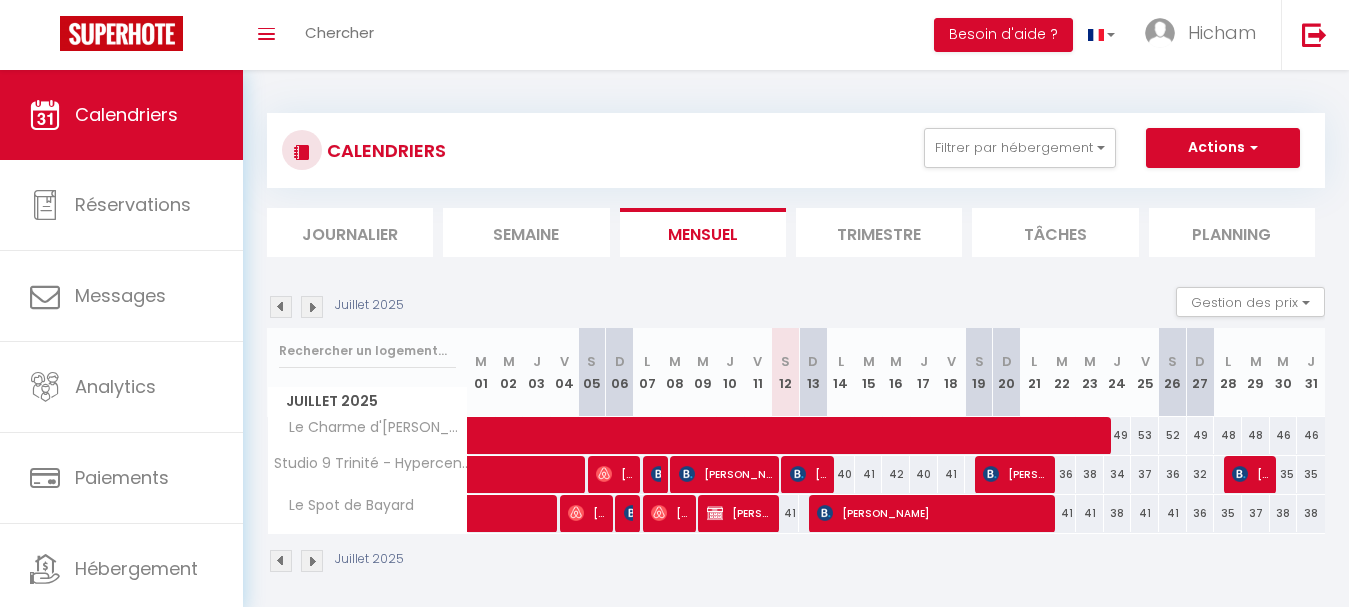 scroll, scrollTop: 70, scrollLeft: 0, axis: vertical 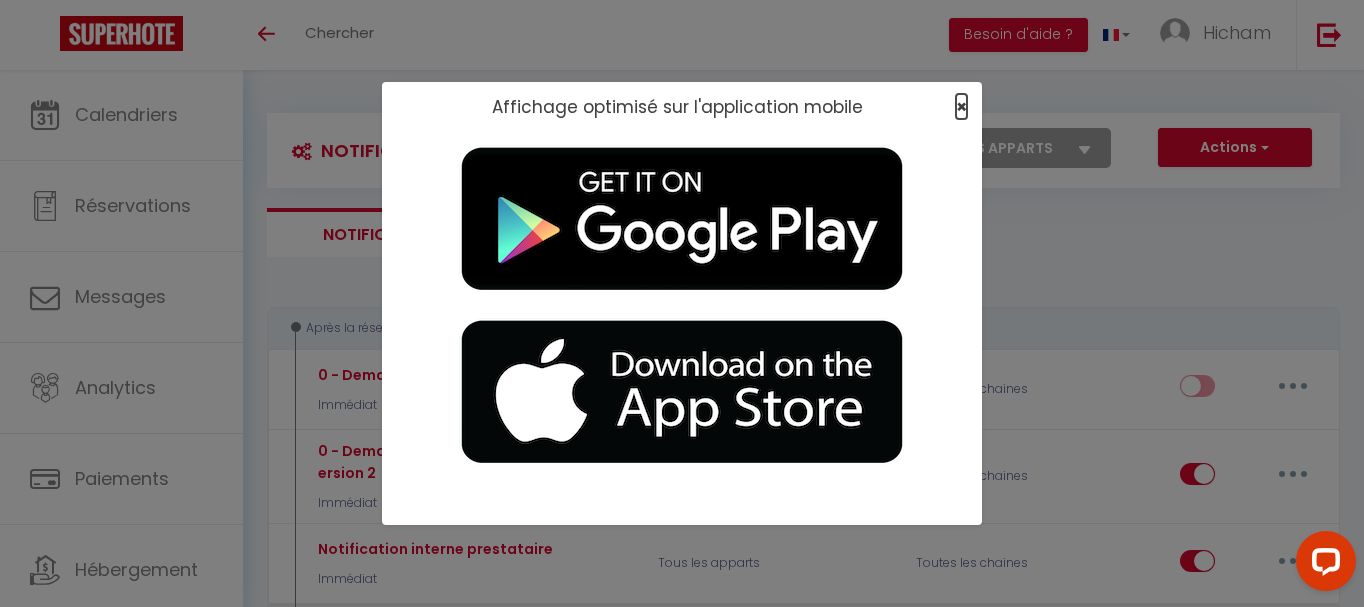 click on "×" at bounding box center [961, 106] 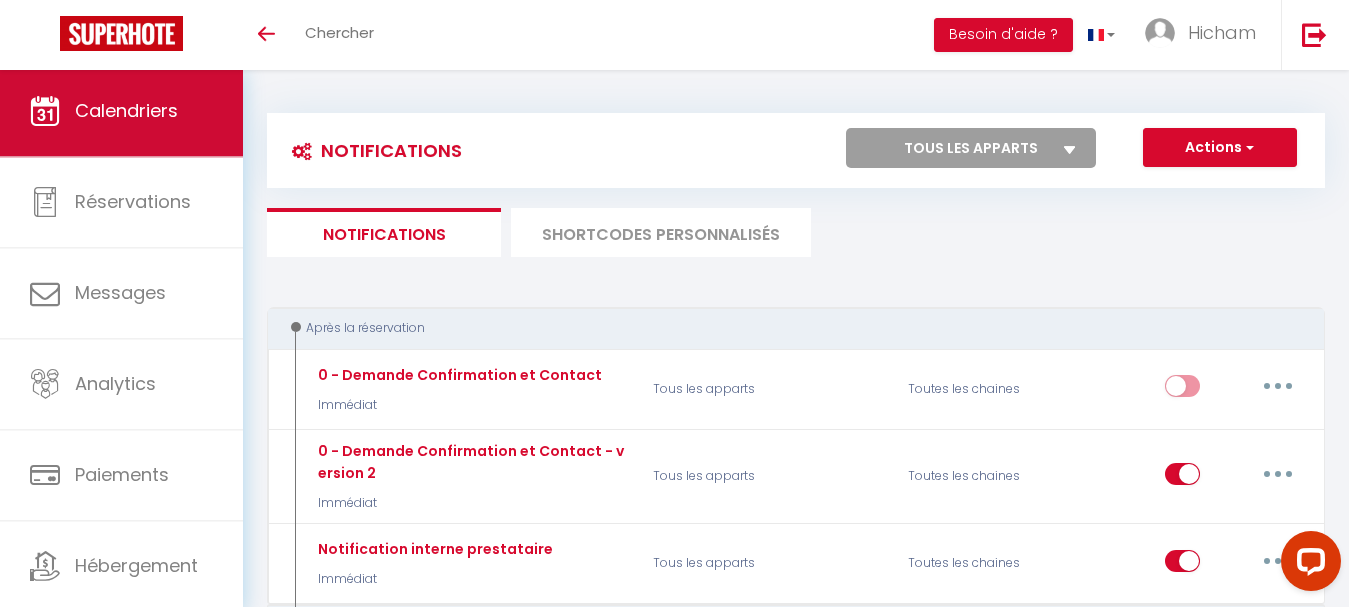 click on "Calendriers" at bounding box center (126, 110) 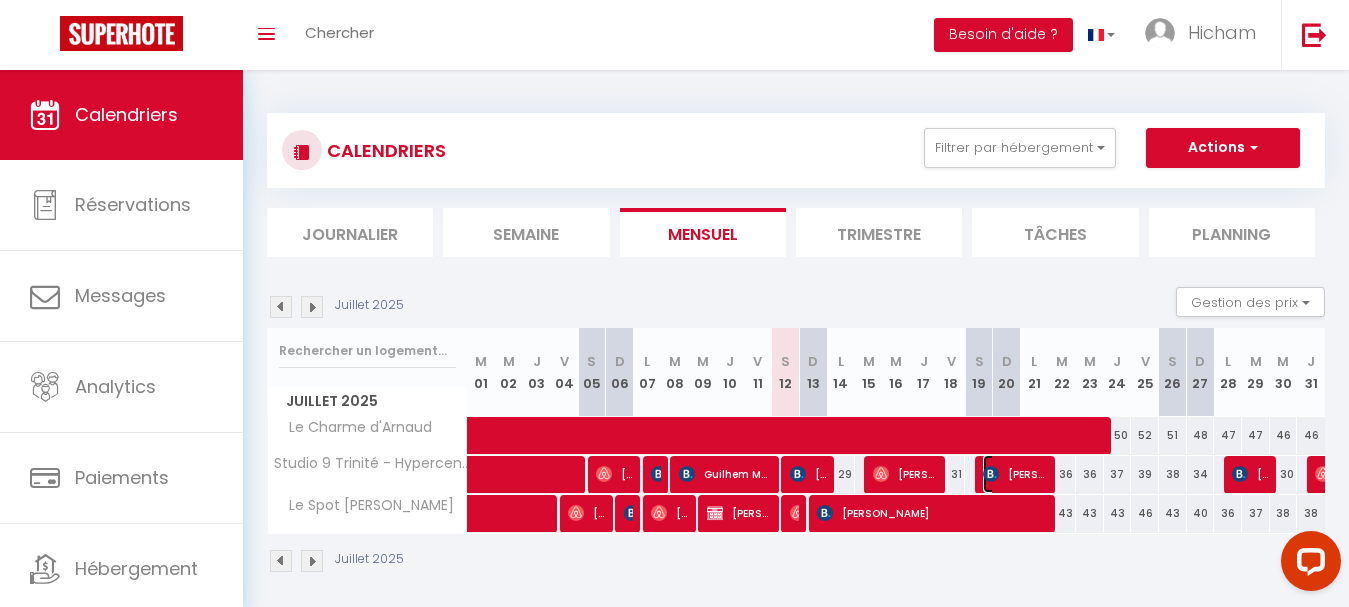 click on "[PERSON_NAME]" at bounding box center (1015, 474) 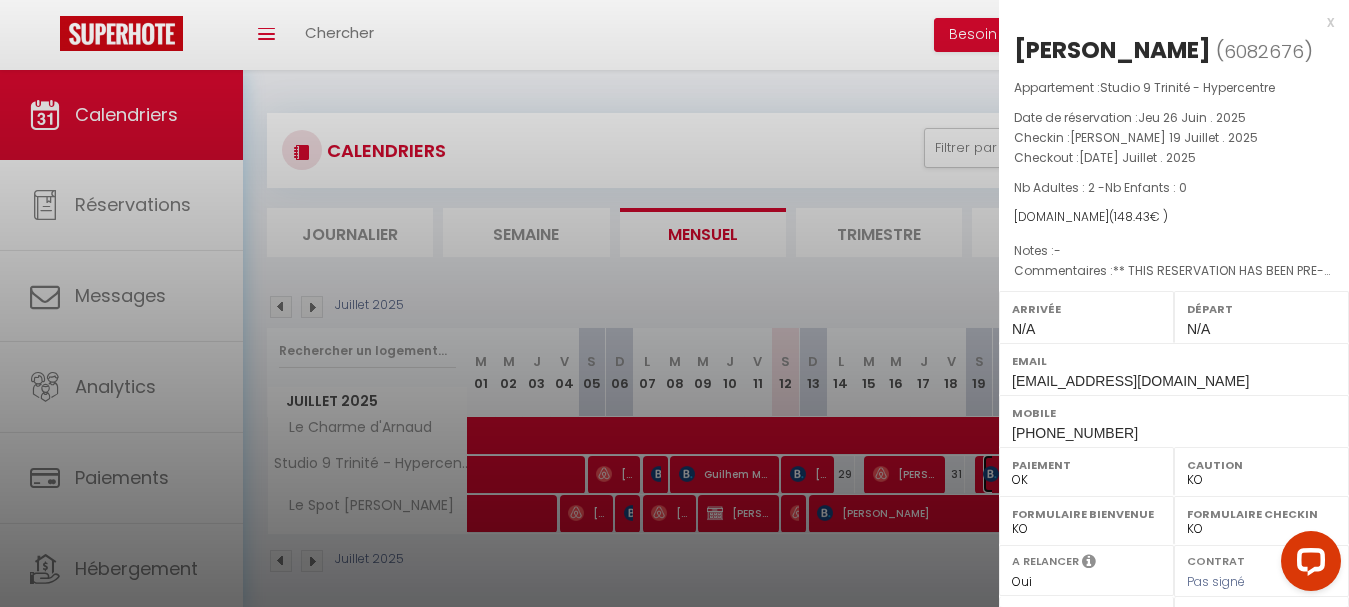 scroll, scrollTop: 325, scrollLeft: 0, axis: vertical 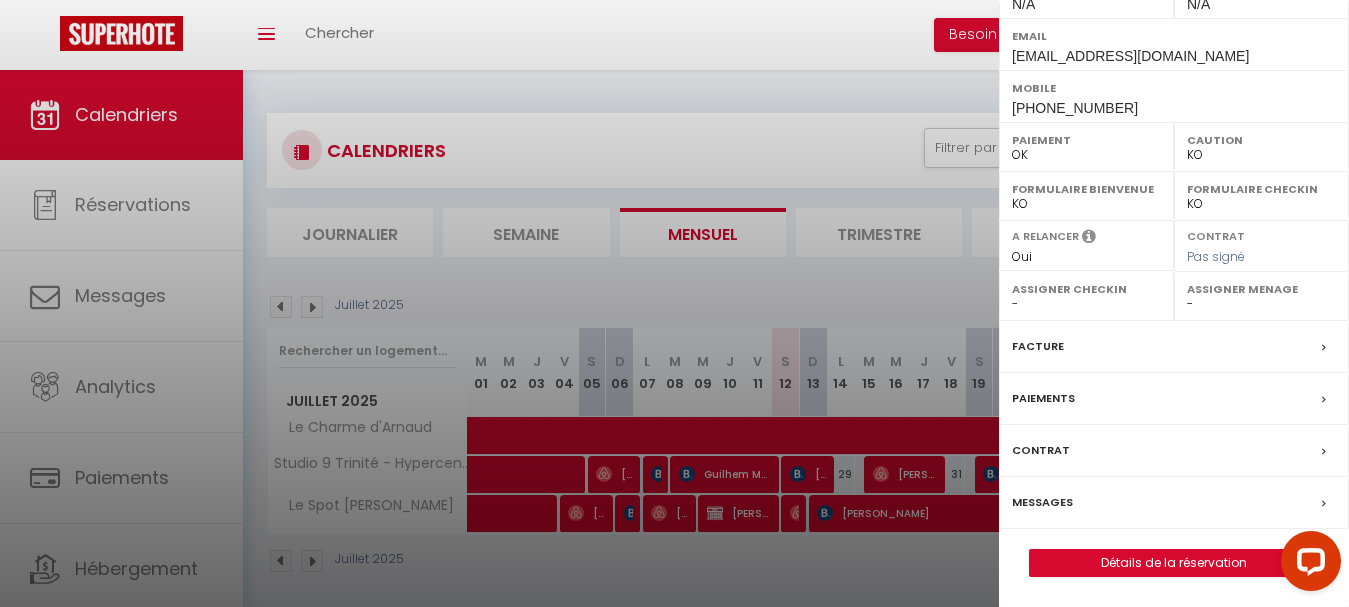 click at bounding box center (1329, 502) 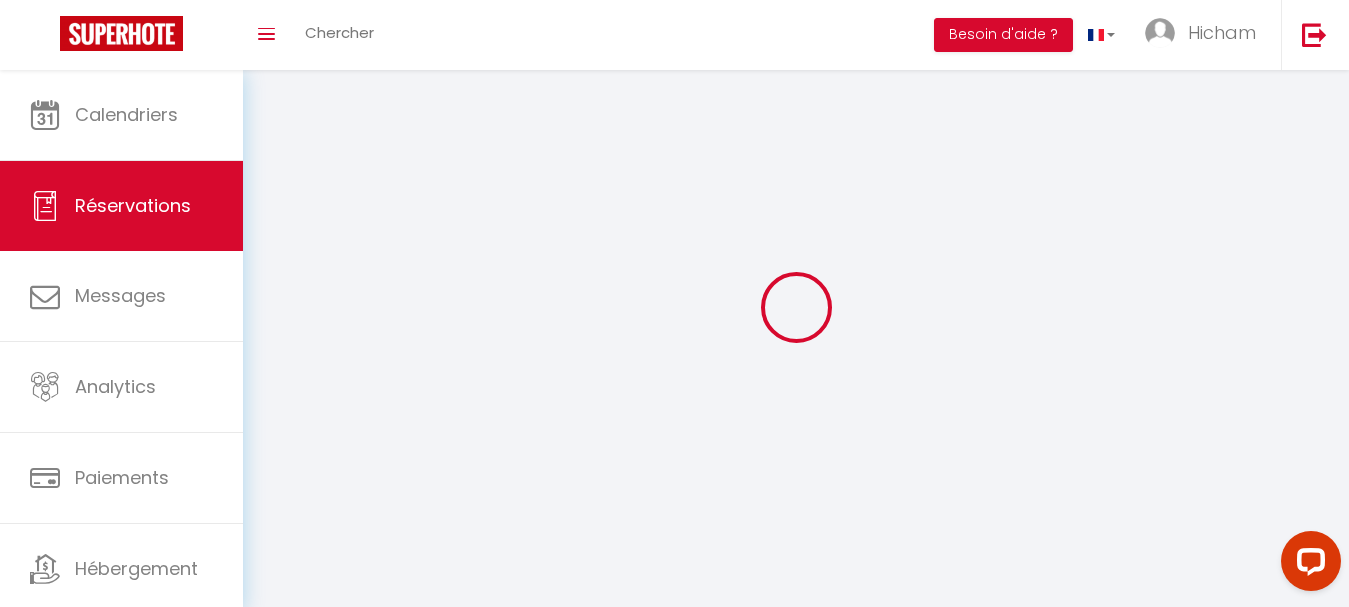 scroll, scrollTop: 70, scrollLeft: 0, axis: vertical 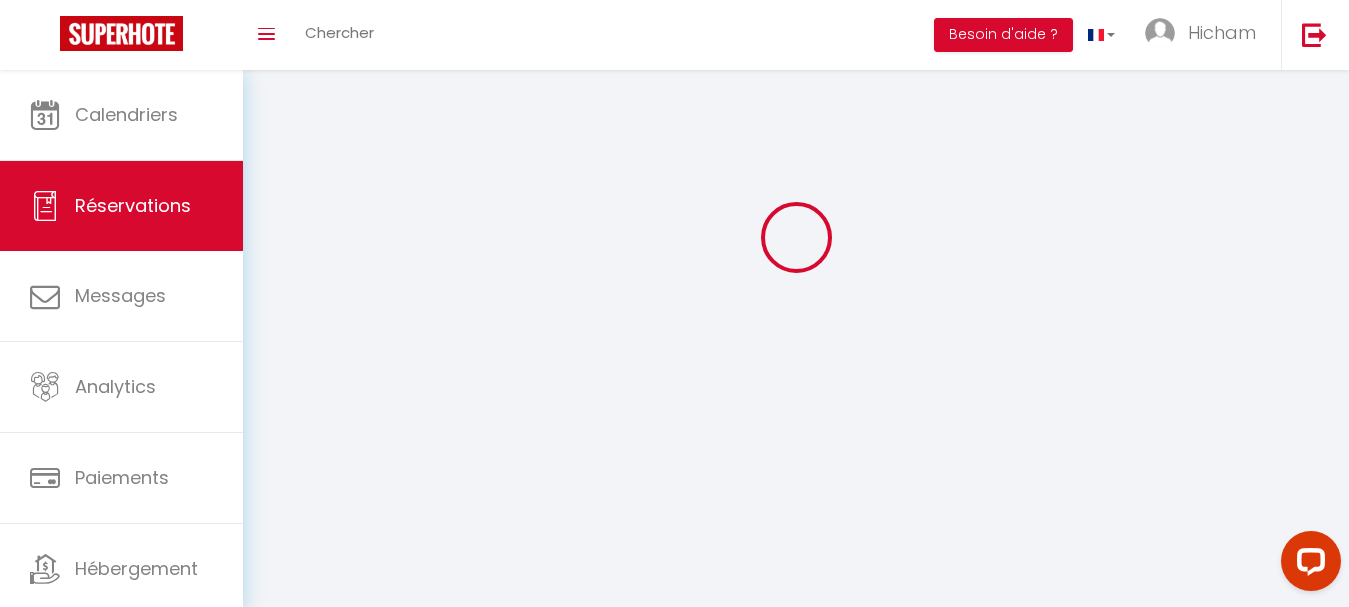 select 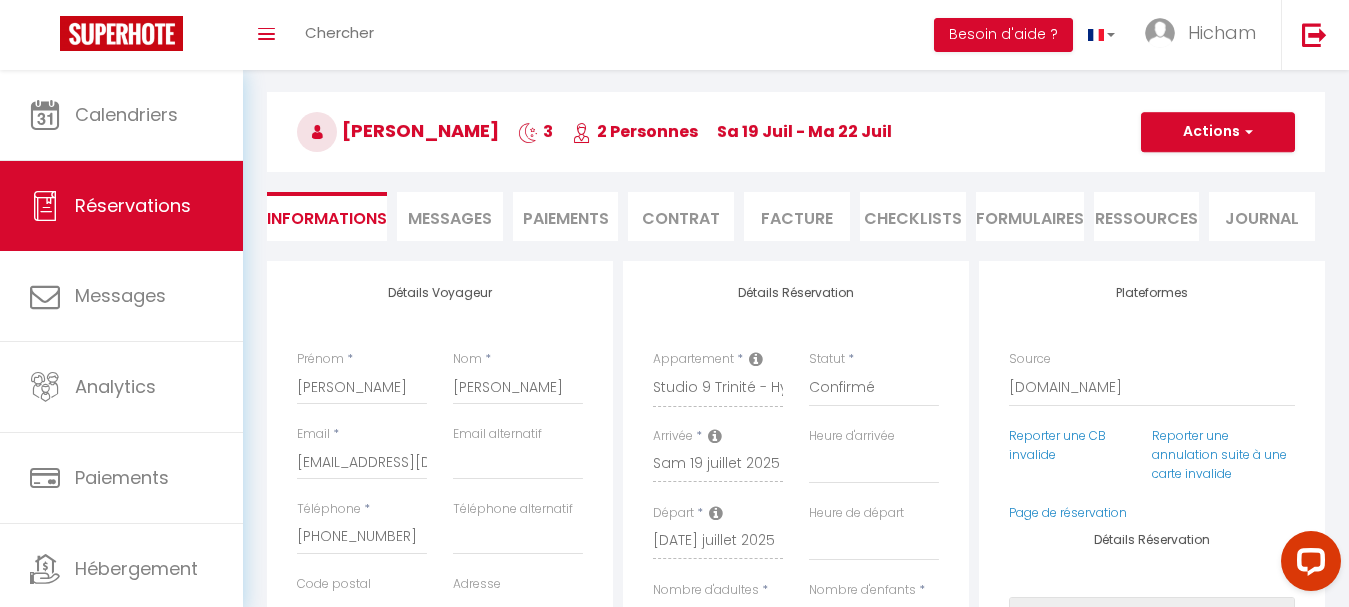 select 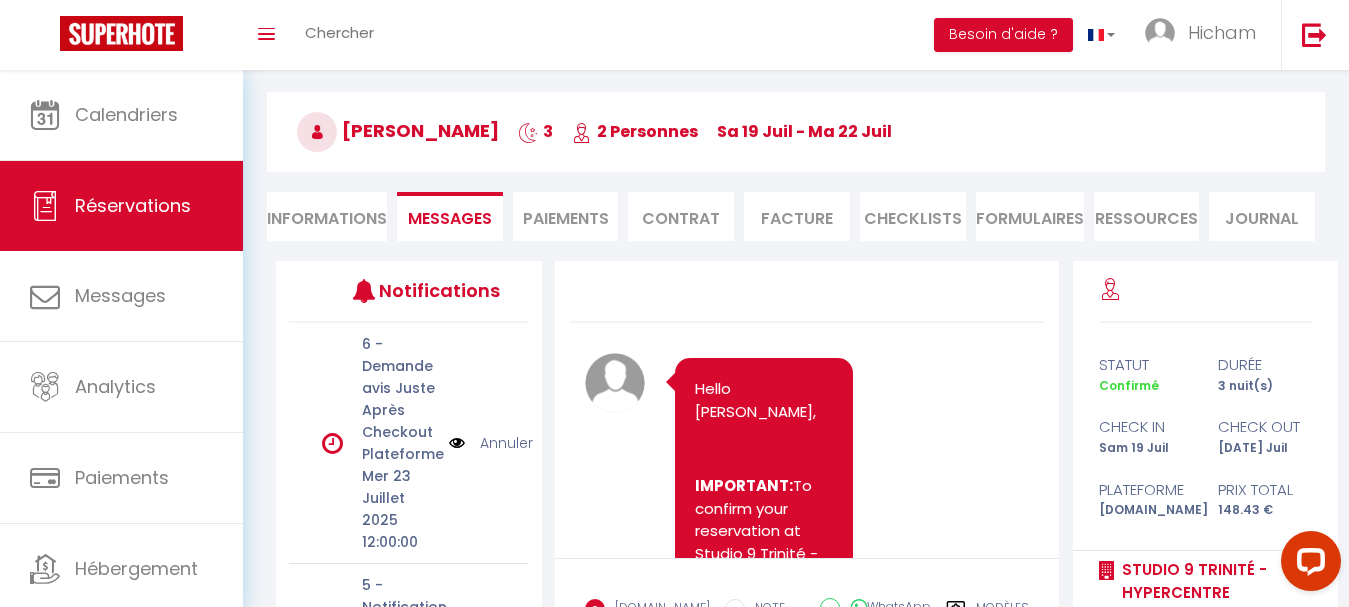 scroll, scrollTop: 781, scrollLeft: 0, axis: vertical 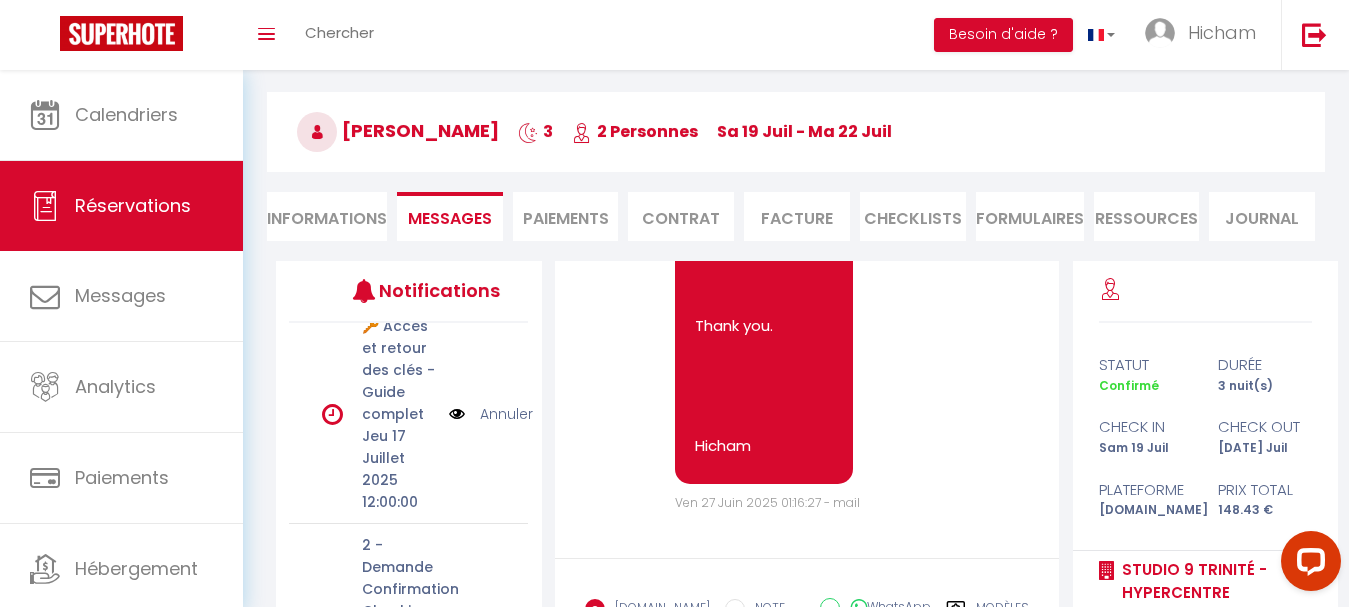 click at bounding box center (457, 414) 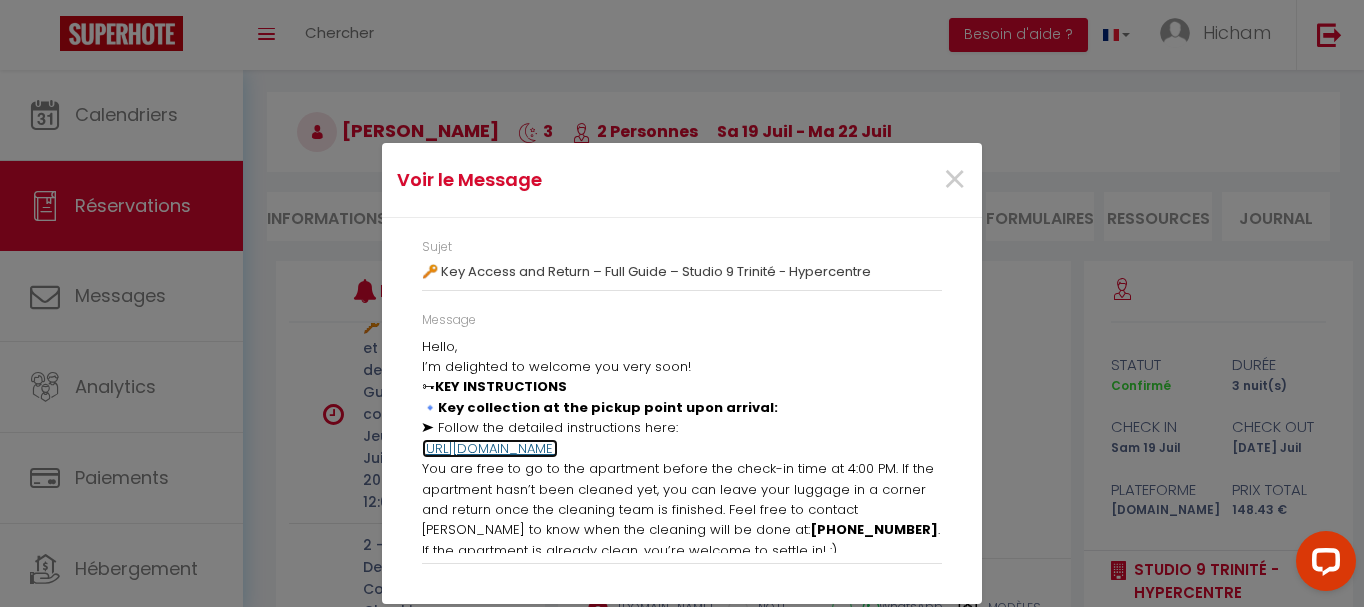 click on "[URL][DOMAIN_NAME]" at bounding box center (490, 448) 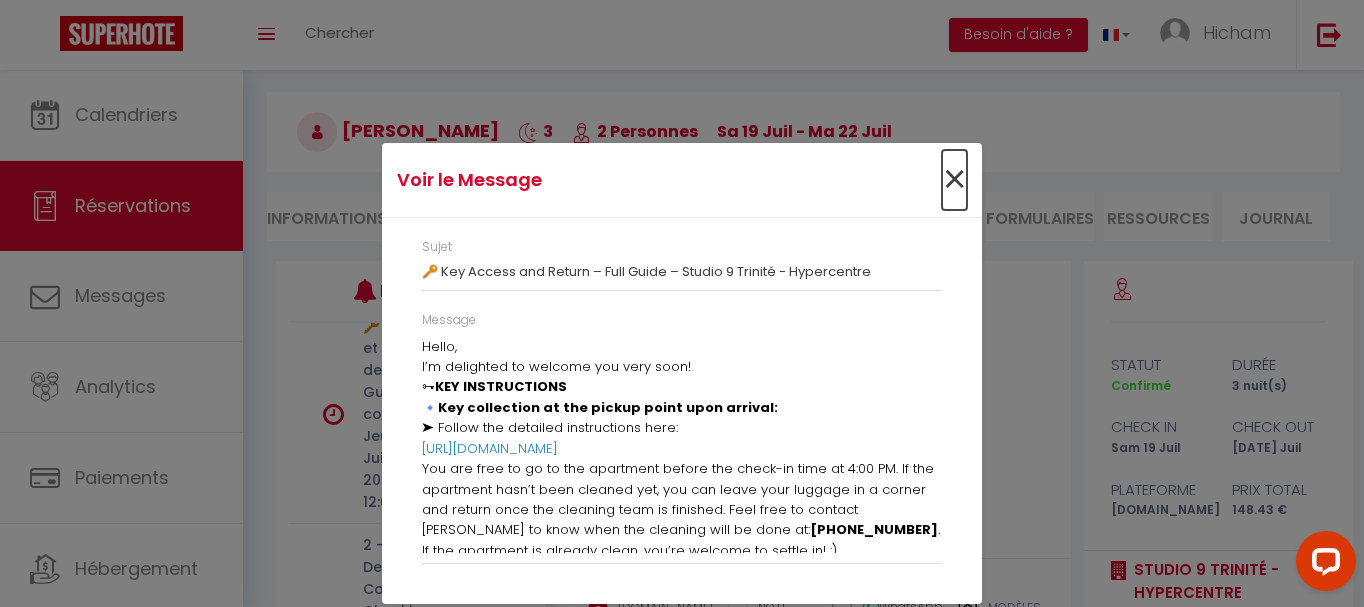 click on "×" at bounding box center [954, 180] 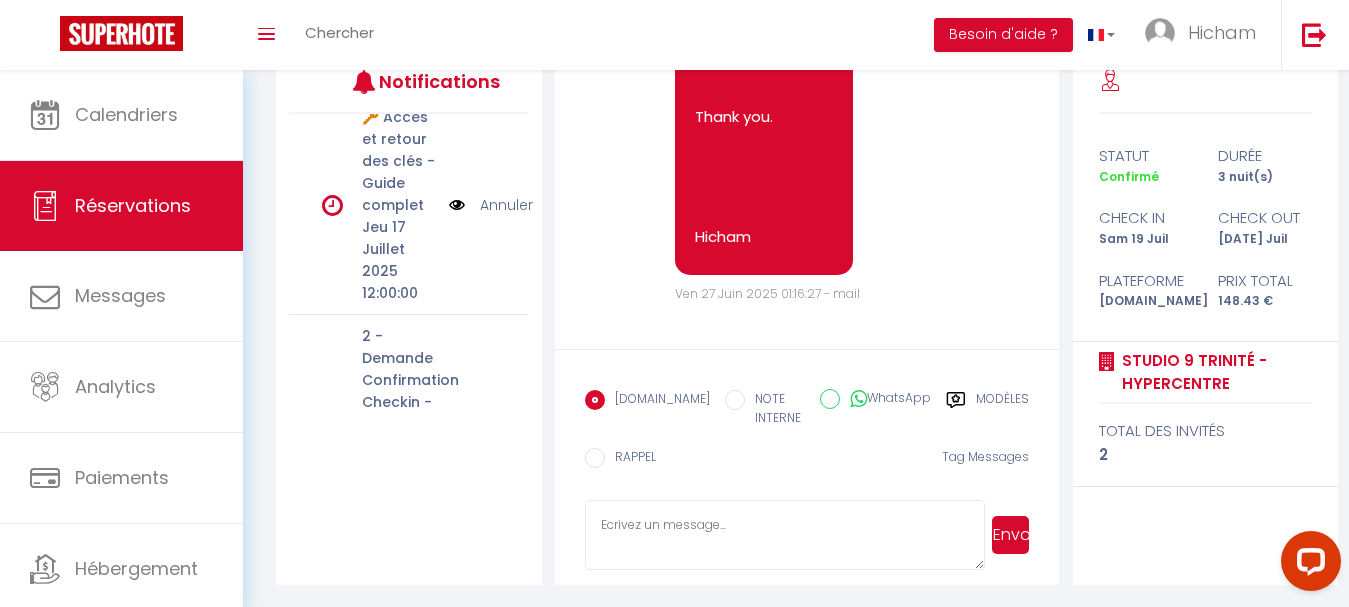 scroll, scrollTop: 281, scrollLeft: 0, axis: vertical 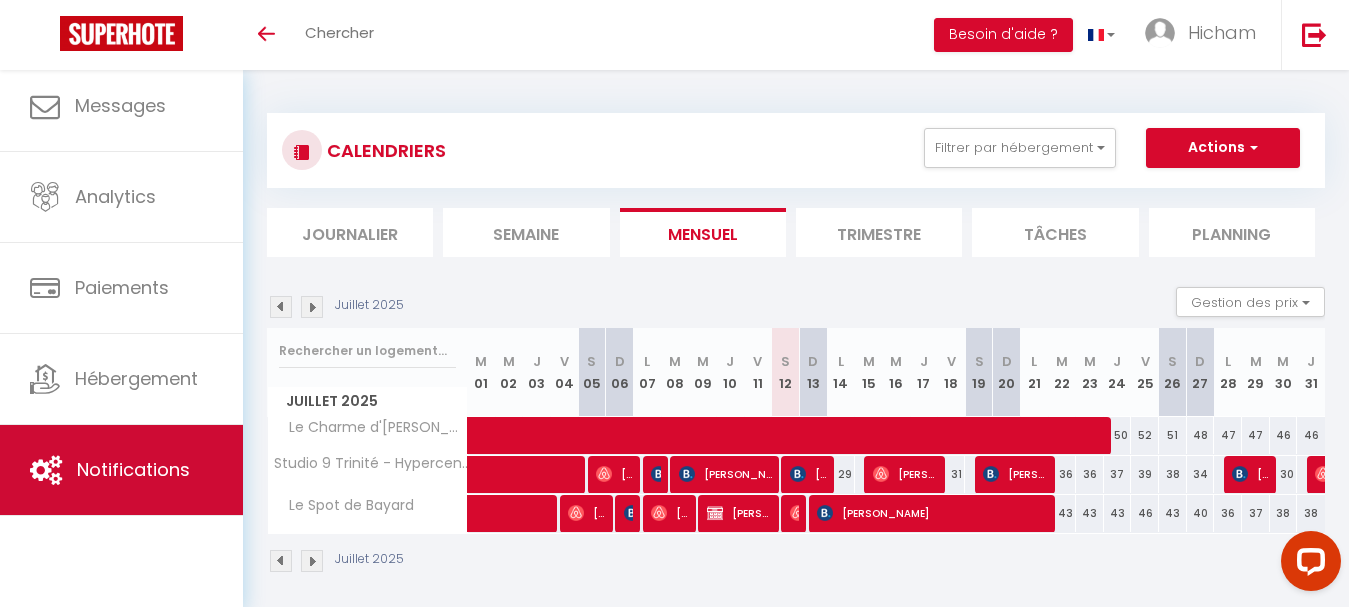 click on "Notifications" at bounding box center [133, 469] 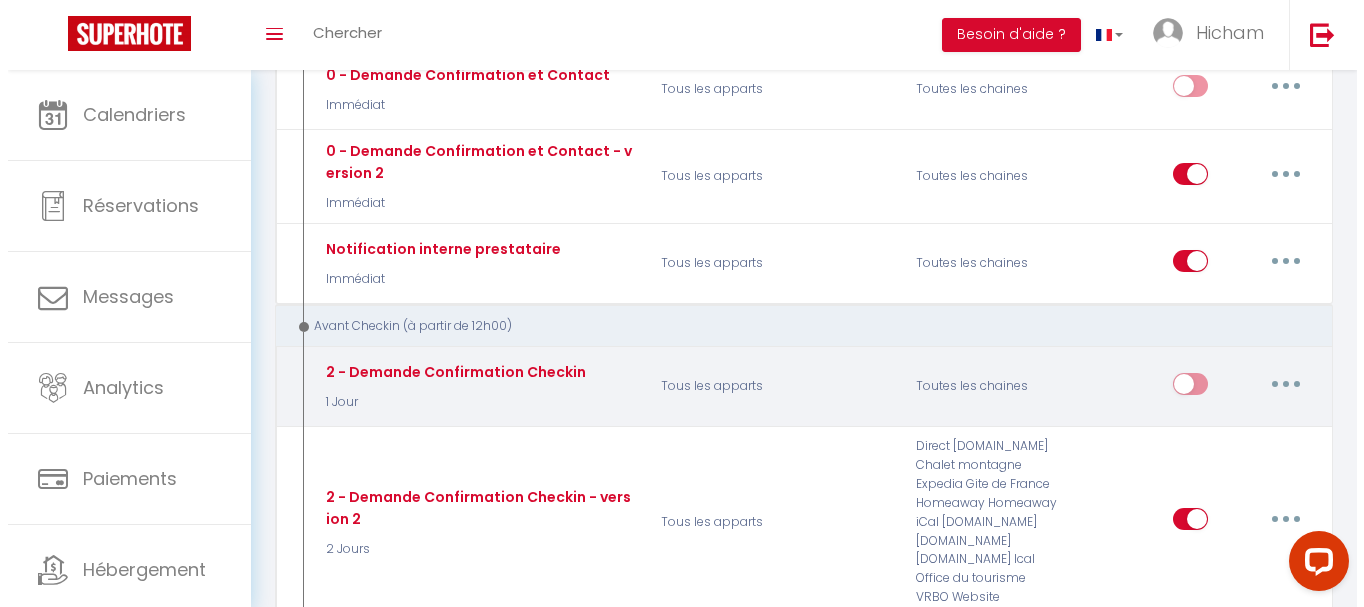 scroll, scrollTop: 700, scrollLeft: 0, axis: vertical 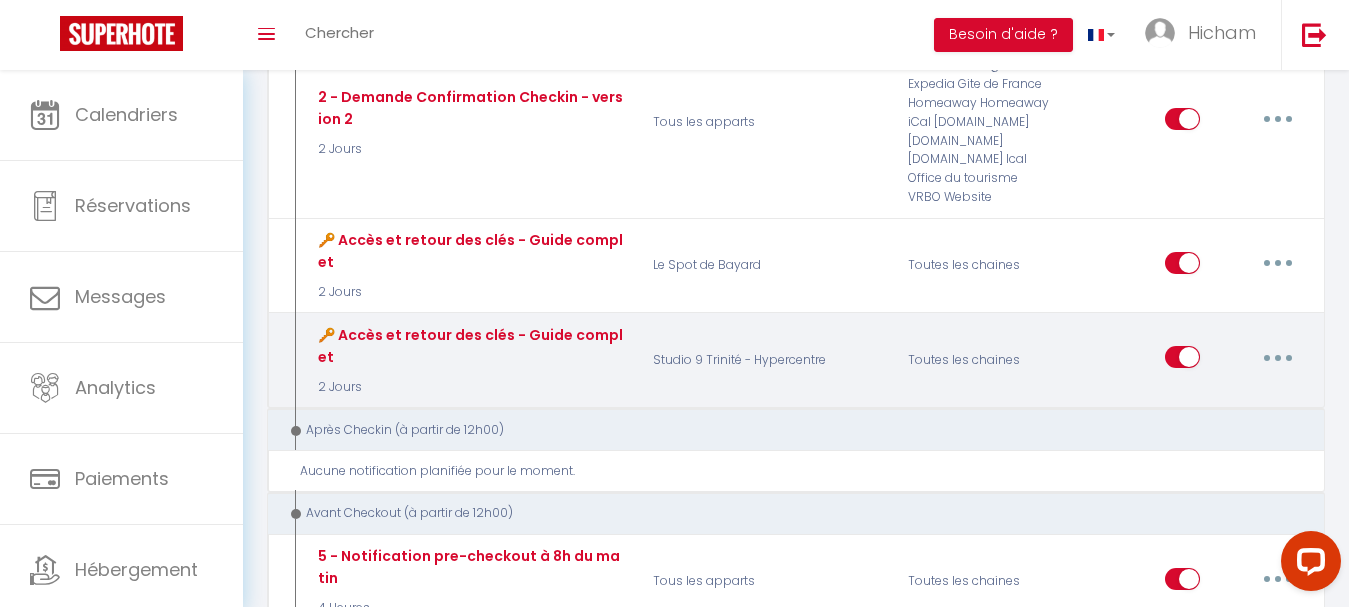click at bounding box center [1278, 357] 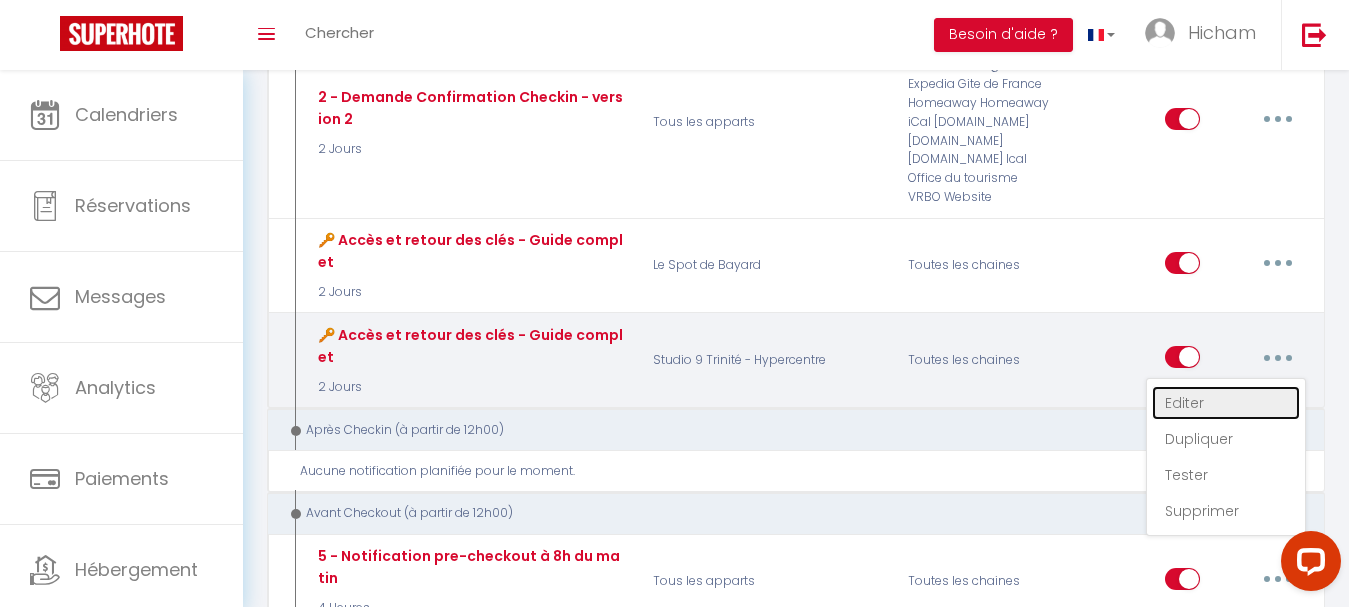 click on "Editer" at bounding box center [1226, 403] 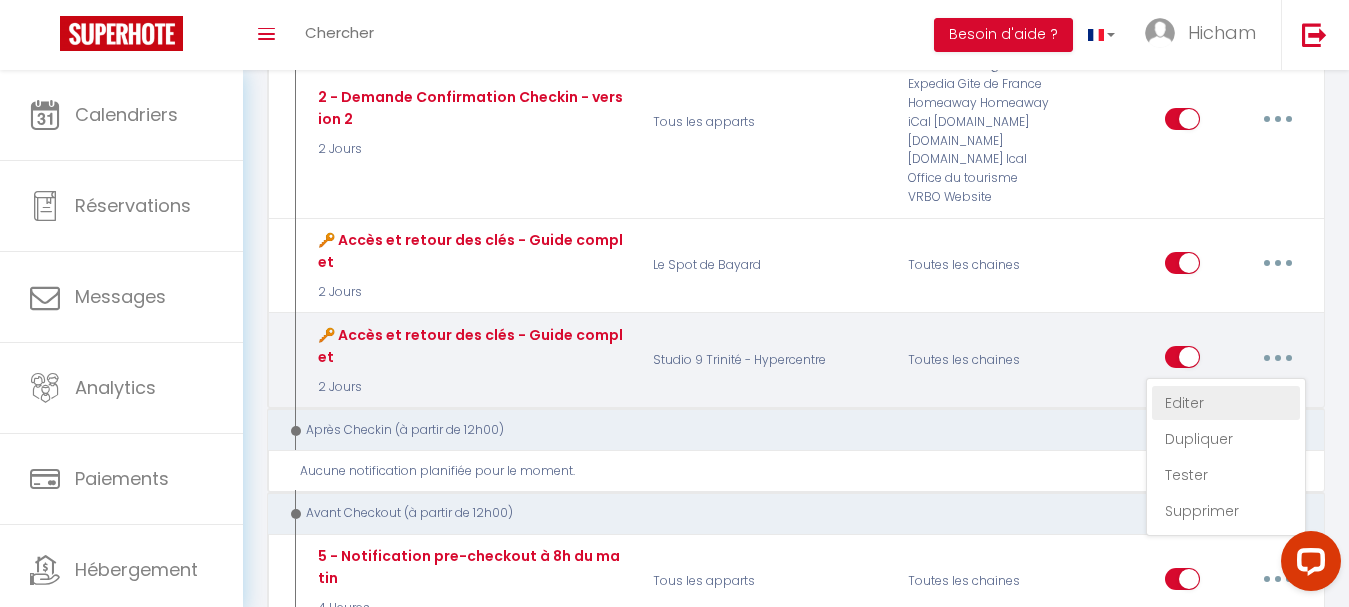 type on "🔑 Accès et retour des clés - Guide complet" 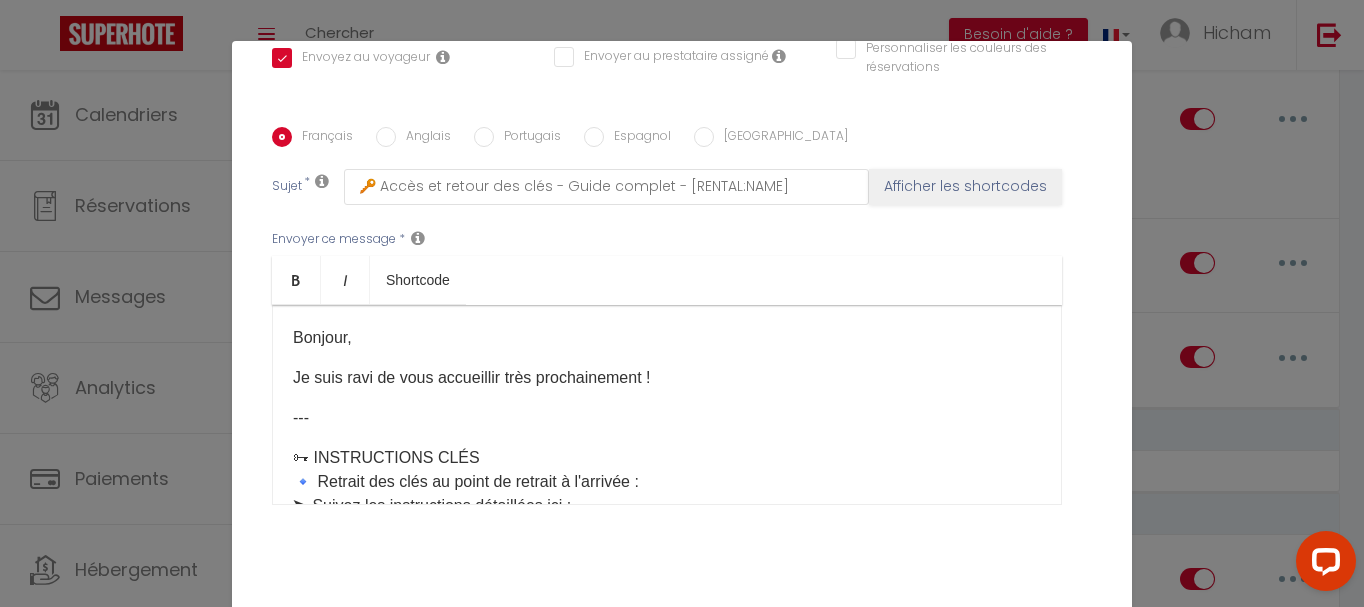 scroll, scrollTop: 484, scrollLeft: 0, axis: vertical 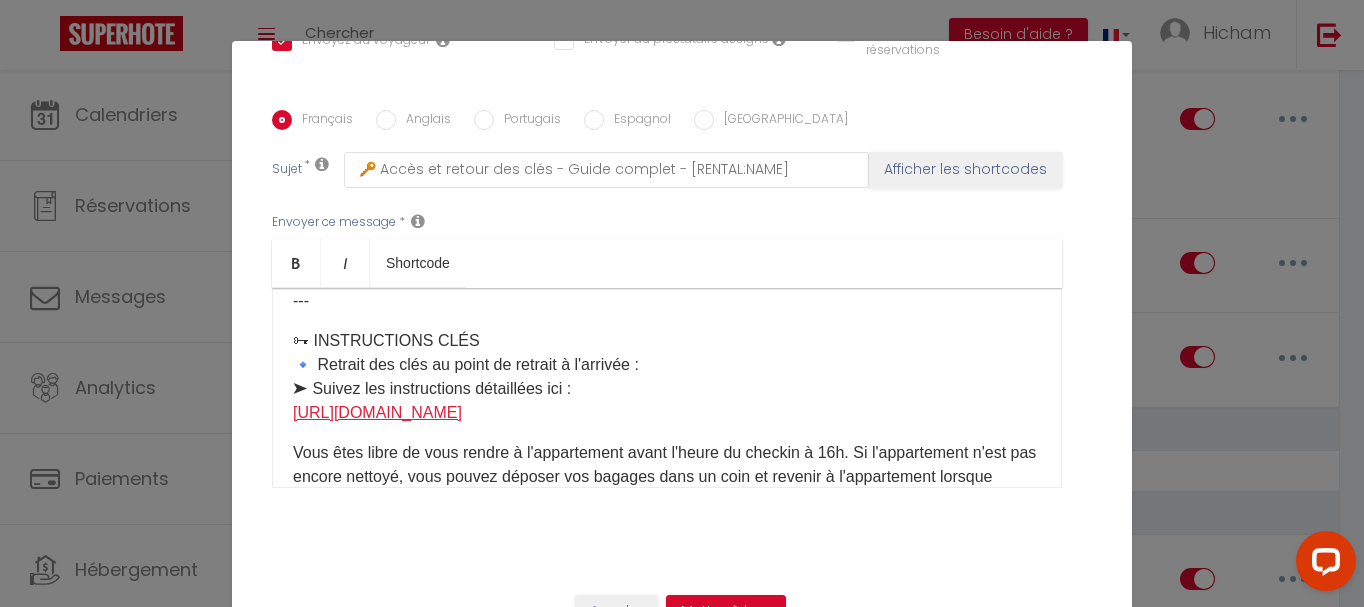 drag, startPoint x: 796, startPoint y: 409, endPoint x: 288, endPoint y: 415, distance: 508.03543 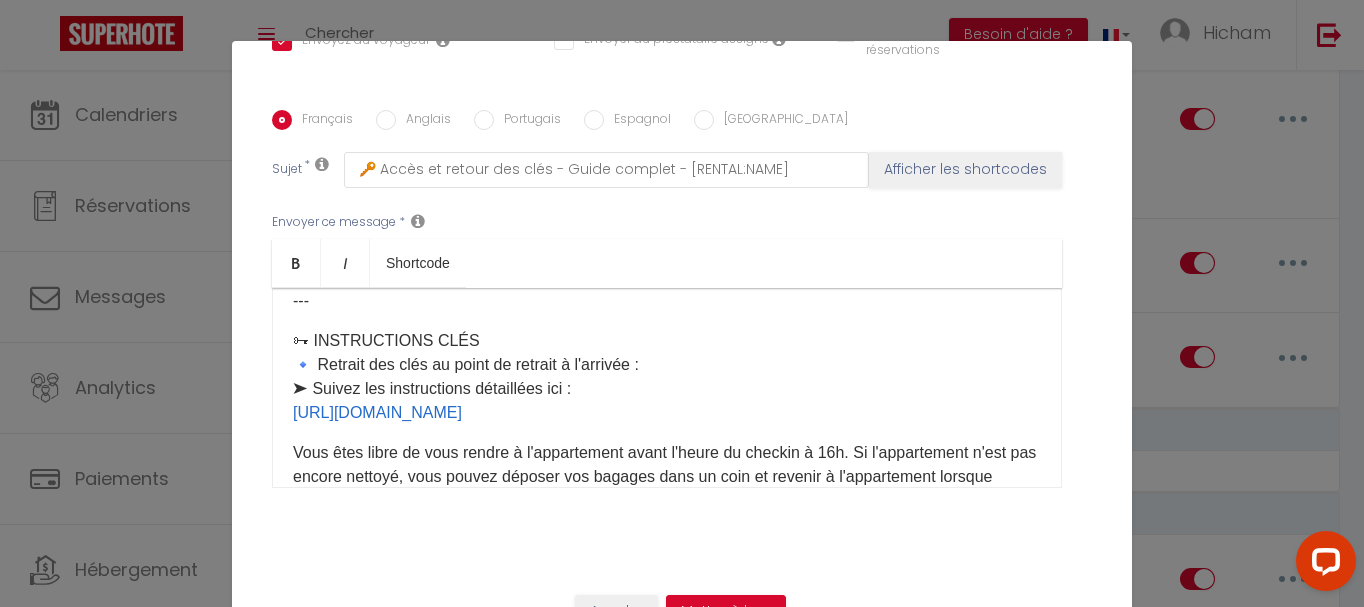 type 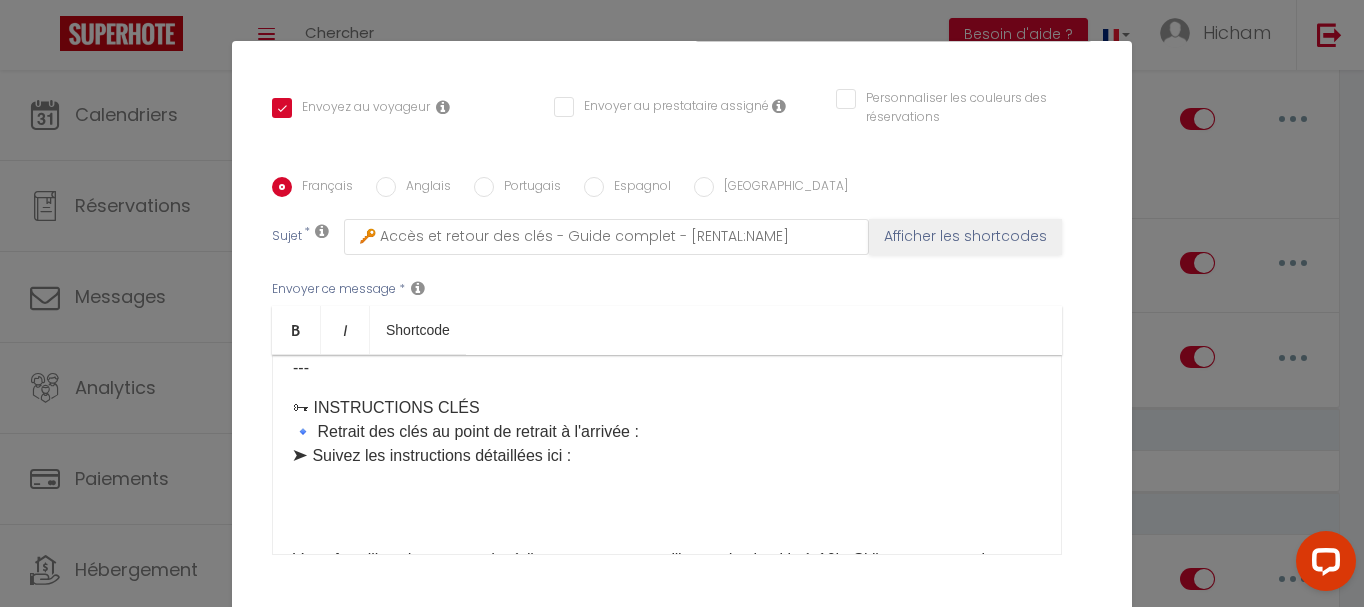 scroll, scrollTop: 484, scrollLeft: 0, axis: vertical 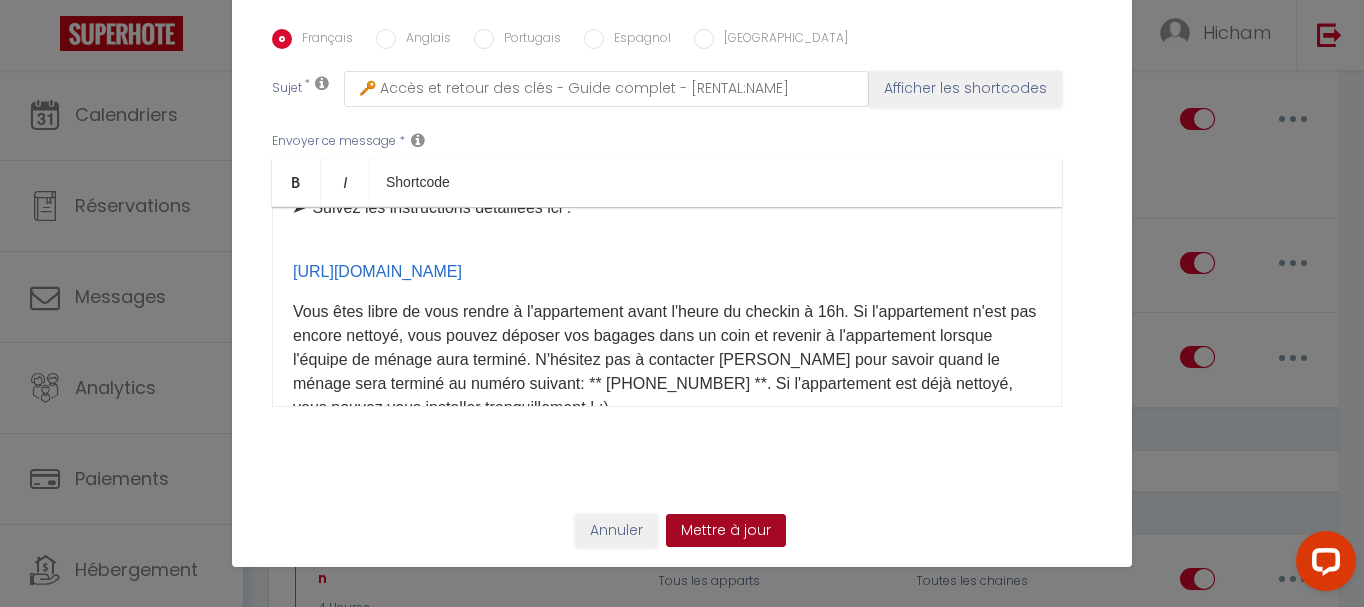 click on "Mettre à jour" at bounding box center [726, 531] 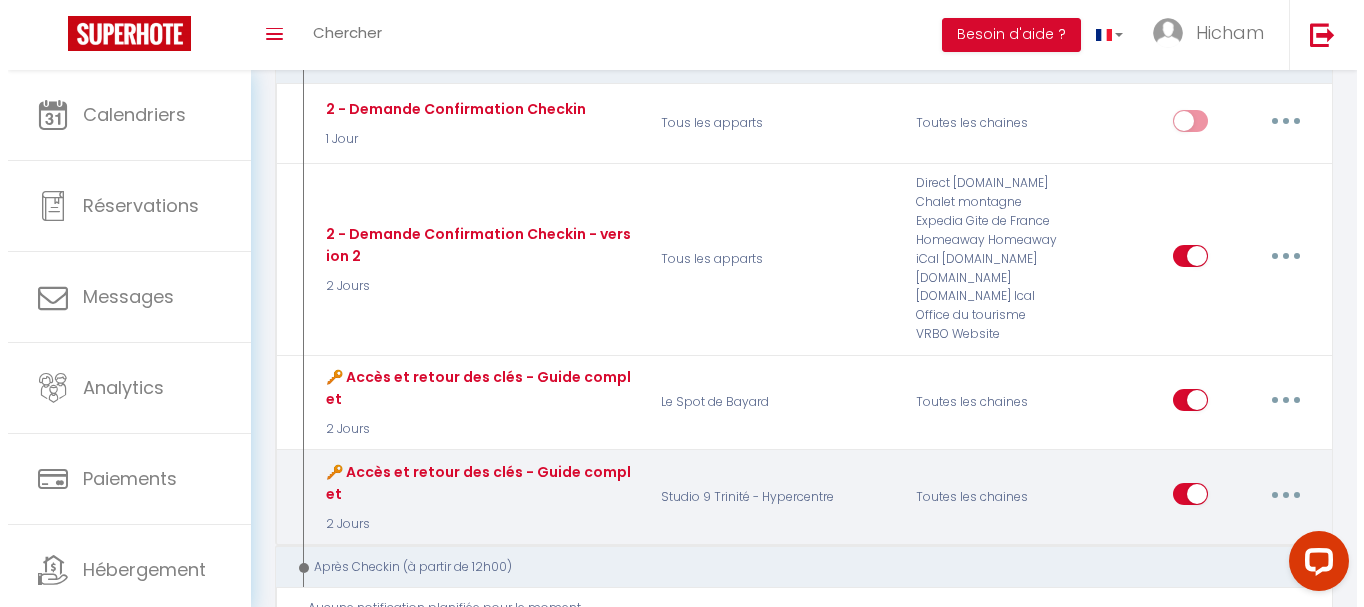 scroll, scrollTop: 600, scrollLeft: 0, axis: vertical 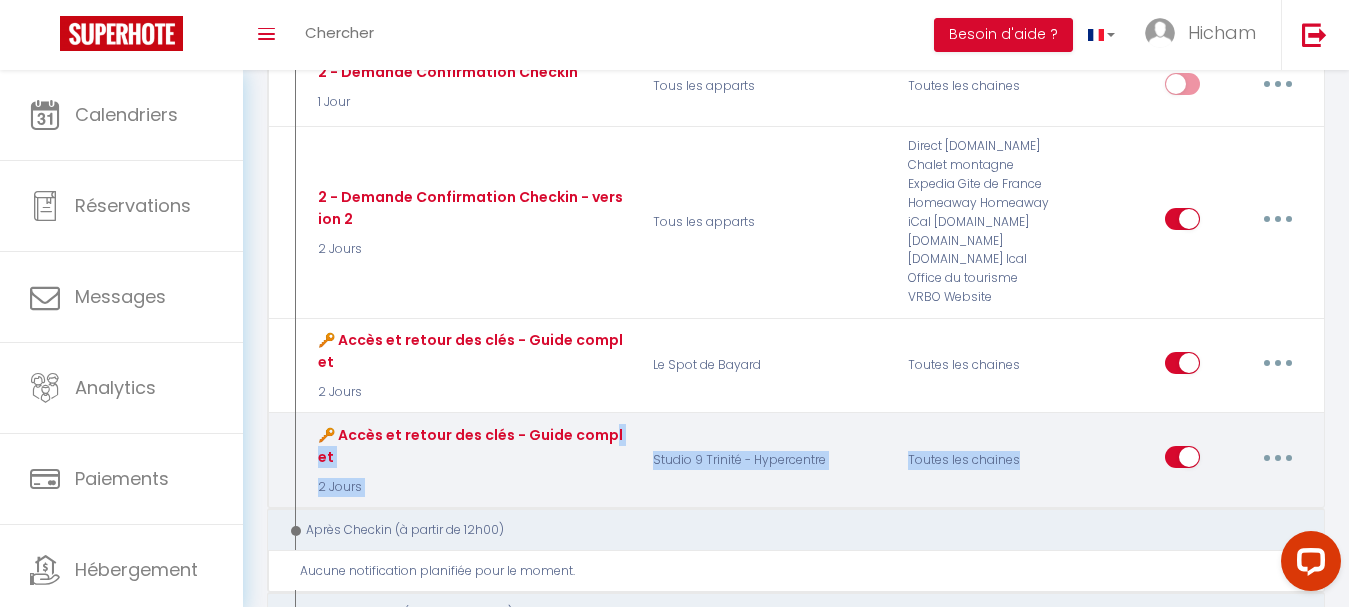 drag, startPoint x: 1017, startPoint y: 463, endPoint x: 606, endPoint y: 433, distance: 412.09344 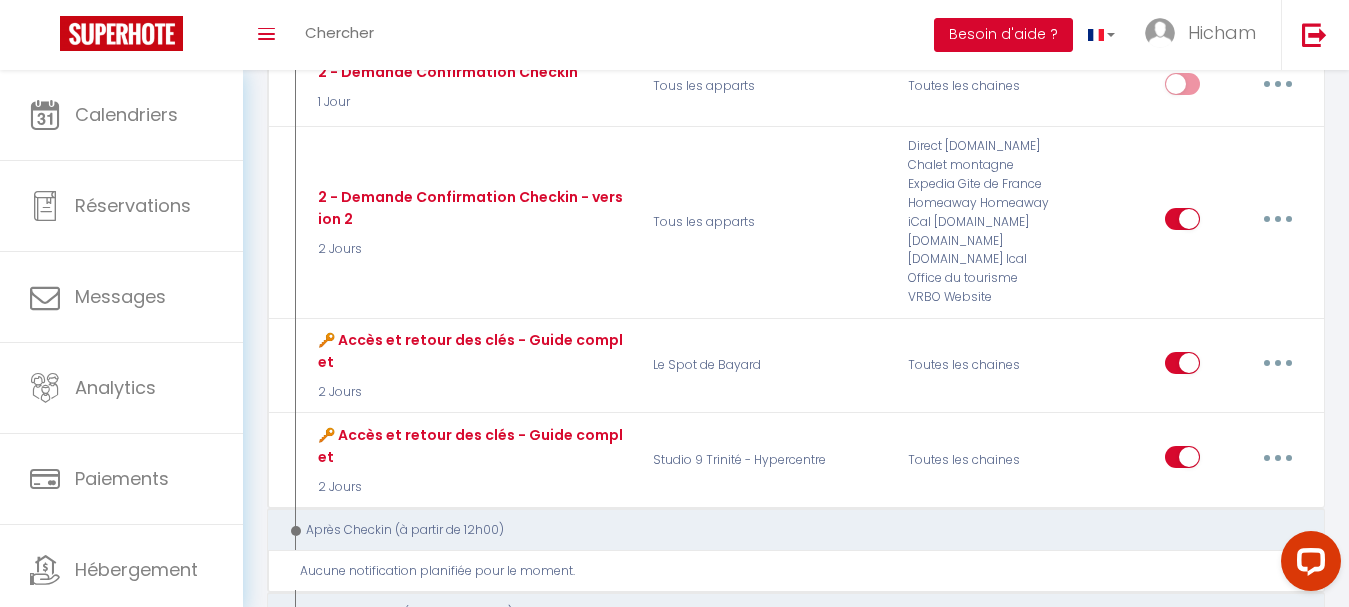 click on "Besoin d'aide ?" at bounding box center [1003, 35] 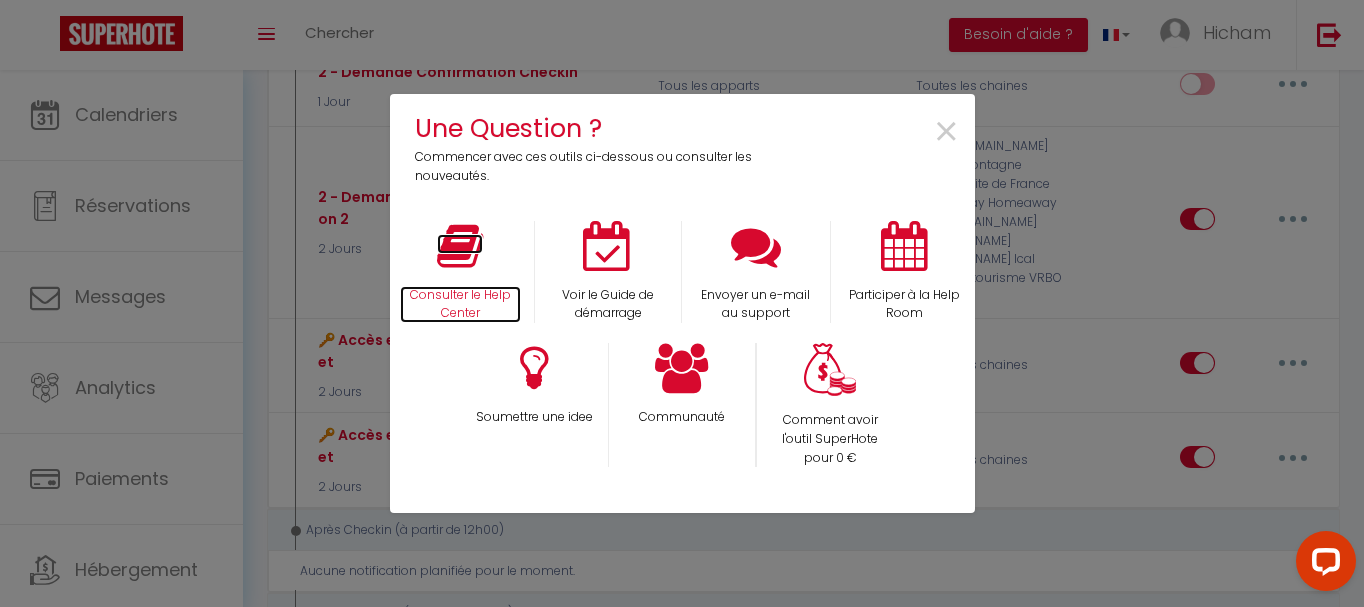 click on "Consulter le Help Center" at bounding box center [461, 305] 